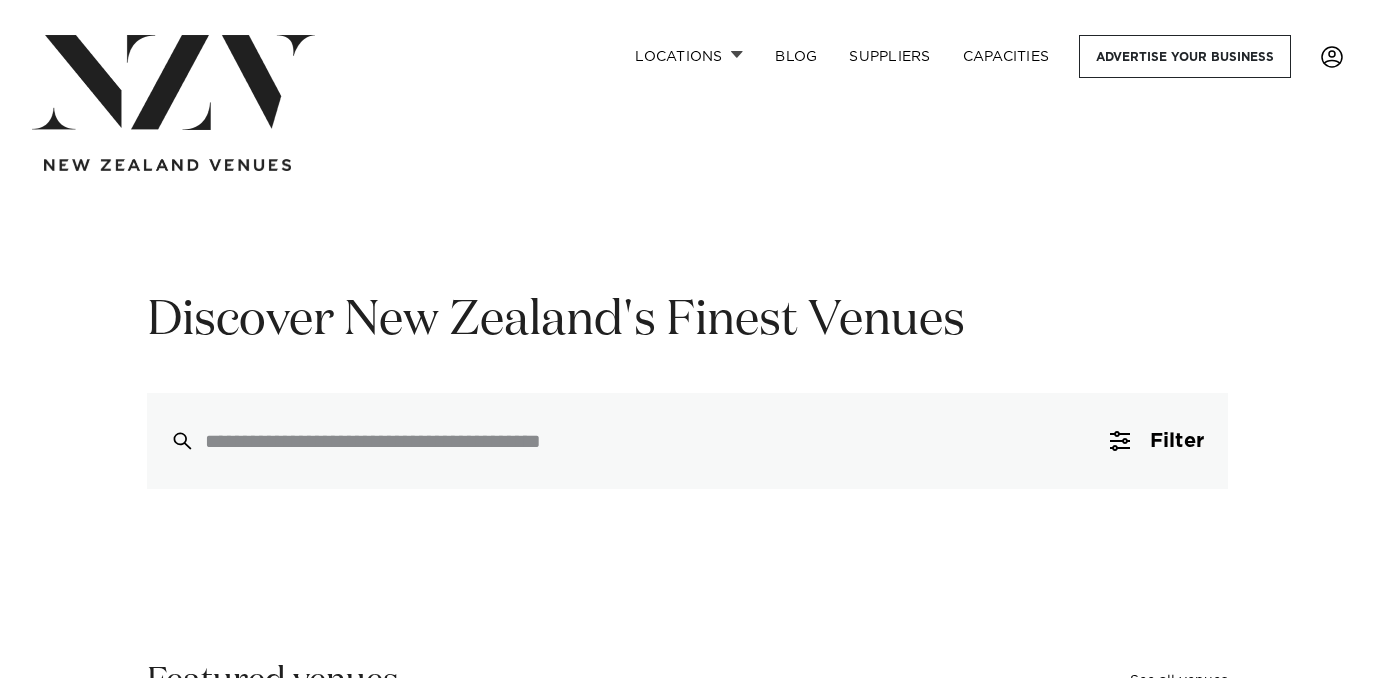 scroll, scrollTop: 0, scrollLeft: 0, axis: both 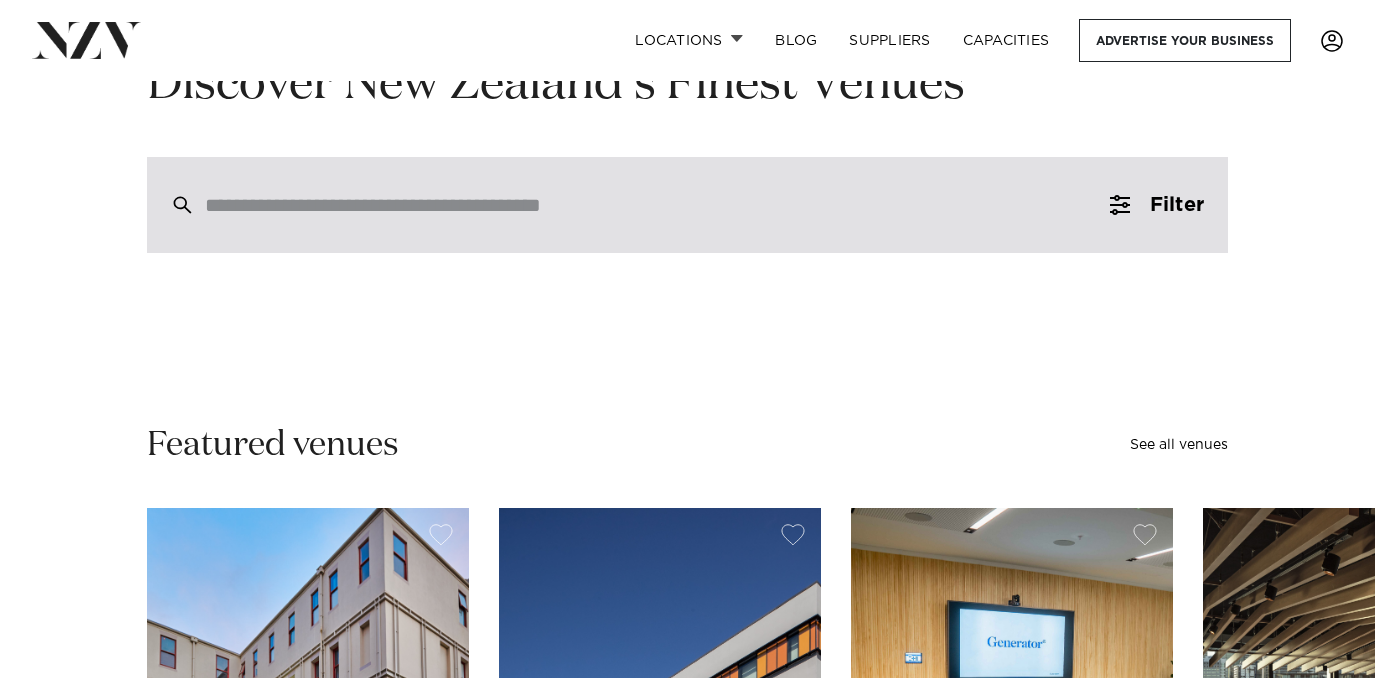 click at bounding box center [687, 205] 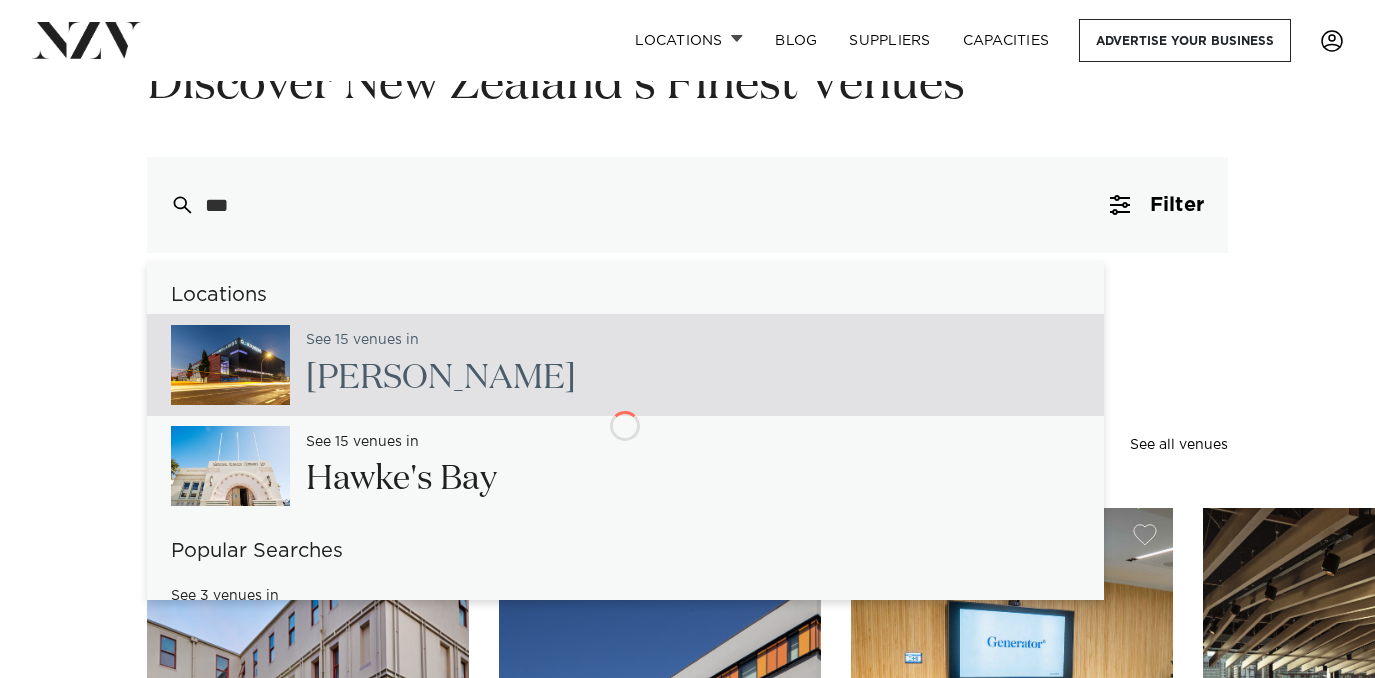 type on "****" 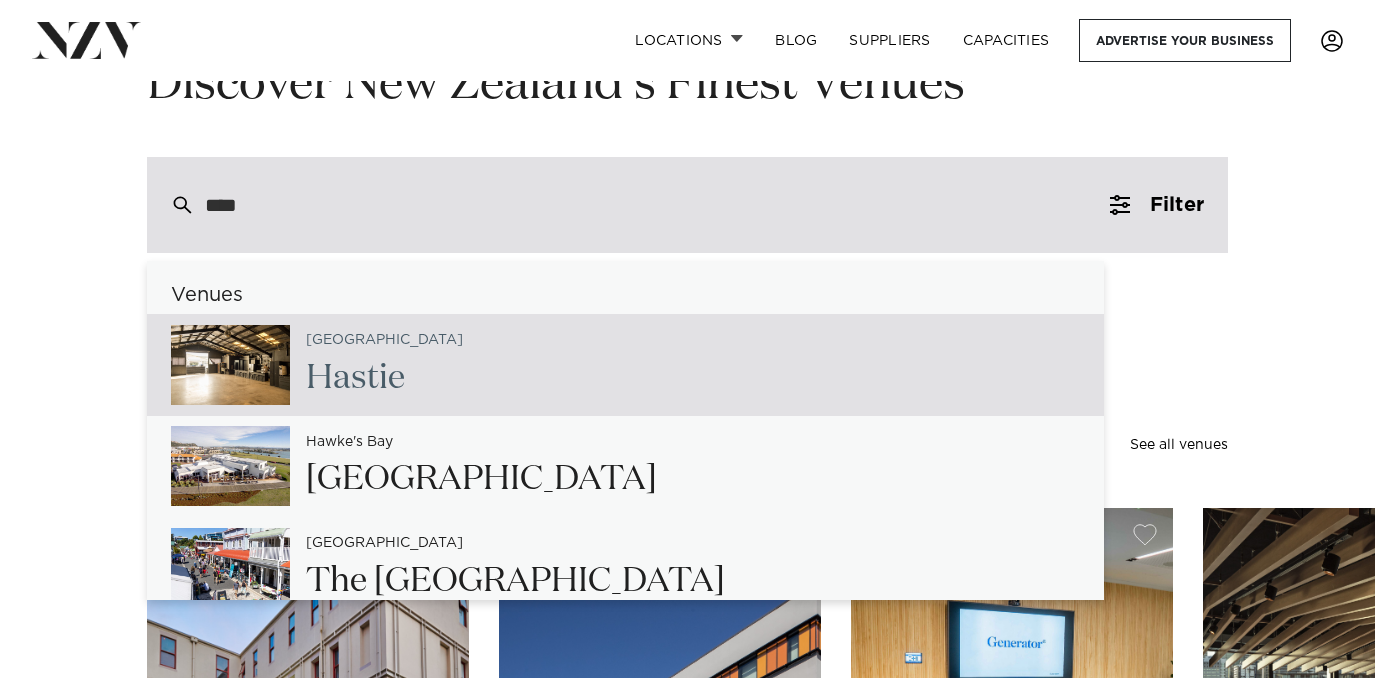click on "Hast" 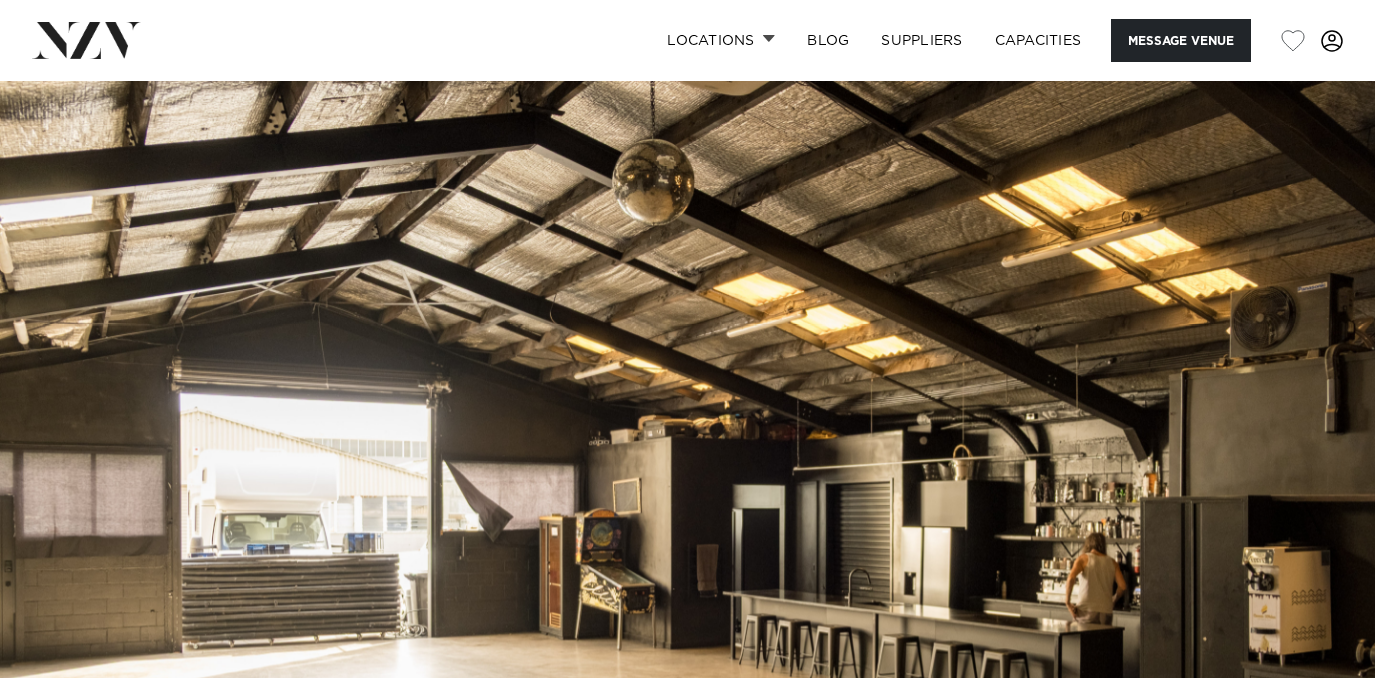 scroll, scrollTop: 0, scrollLeft: 0, axis: both 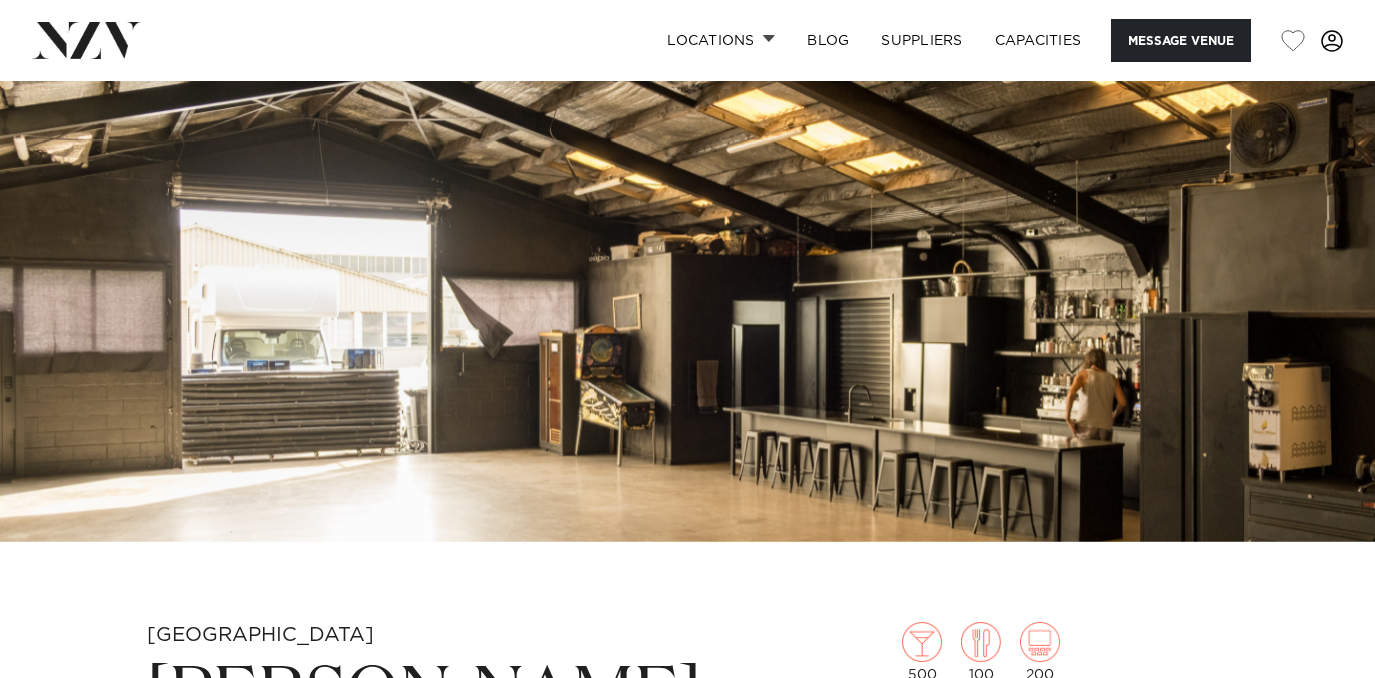 click at bounding box center (687, 219) 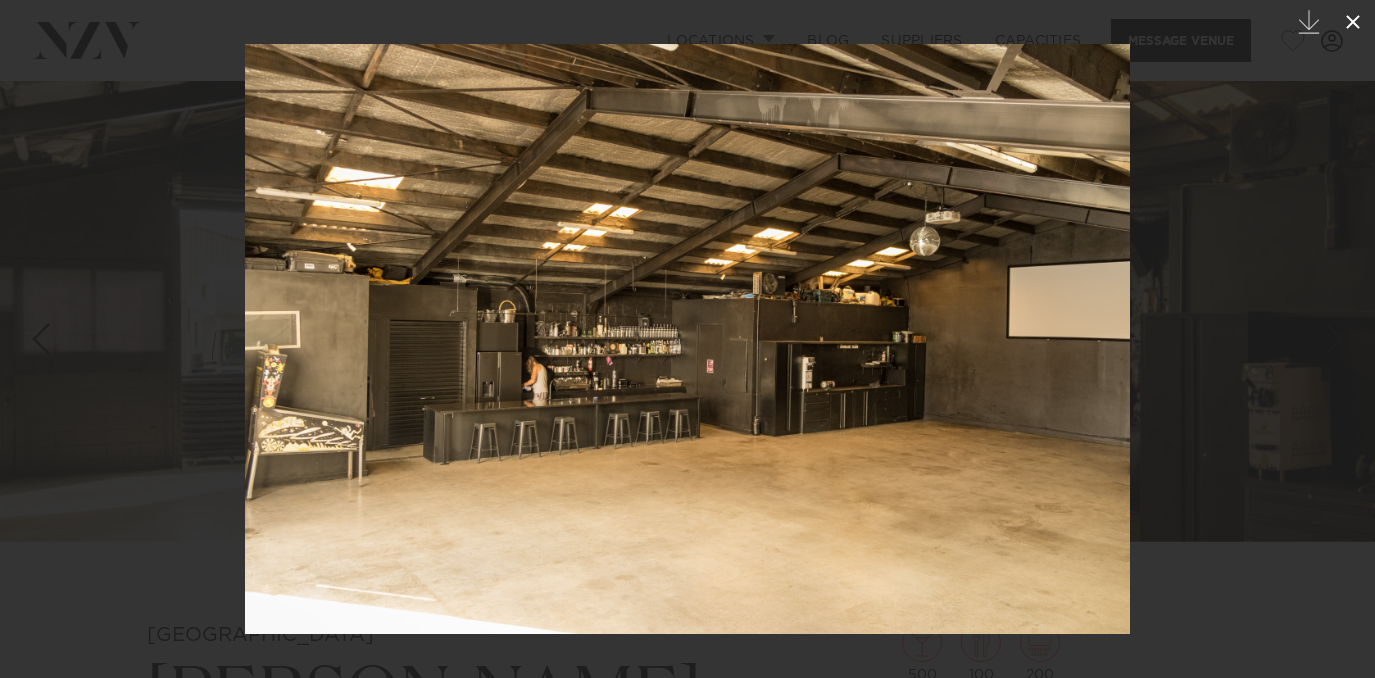 click 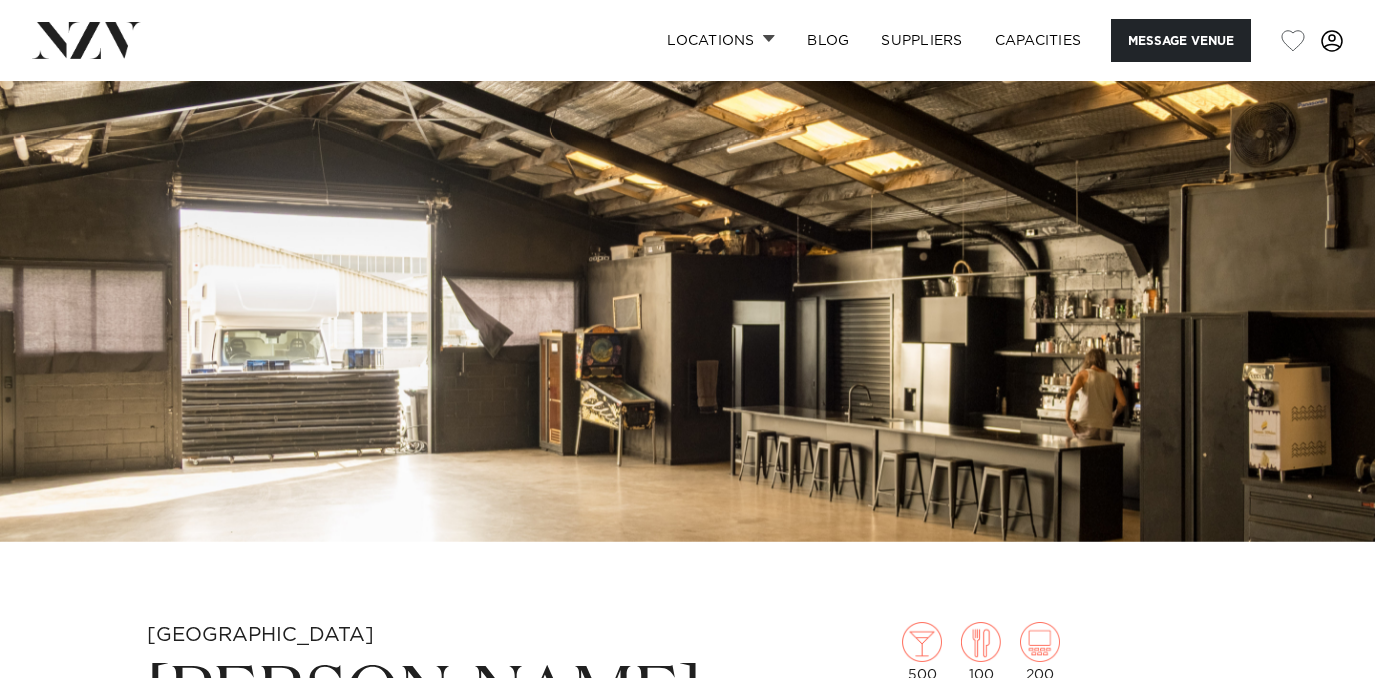 scroll, scrollTop: 0, scrollLeft: 0, axis: both 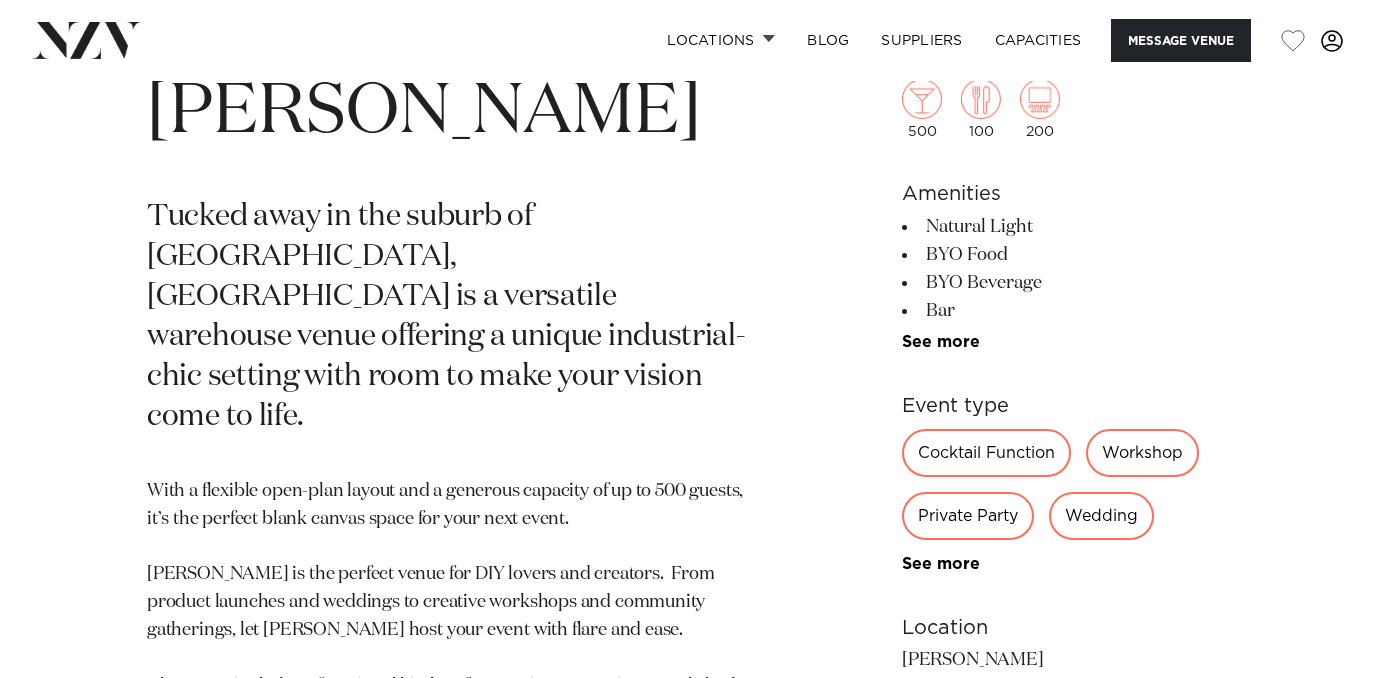 click on "500
100
200
Amenities
Natural Light
BYO Food
BYO Beverage
Bar
Fridge
Onsite Kitchen
DJ Friendly
Street Parking
Onsite Parking
See more" at bounding box center (1065, 457) 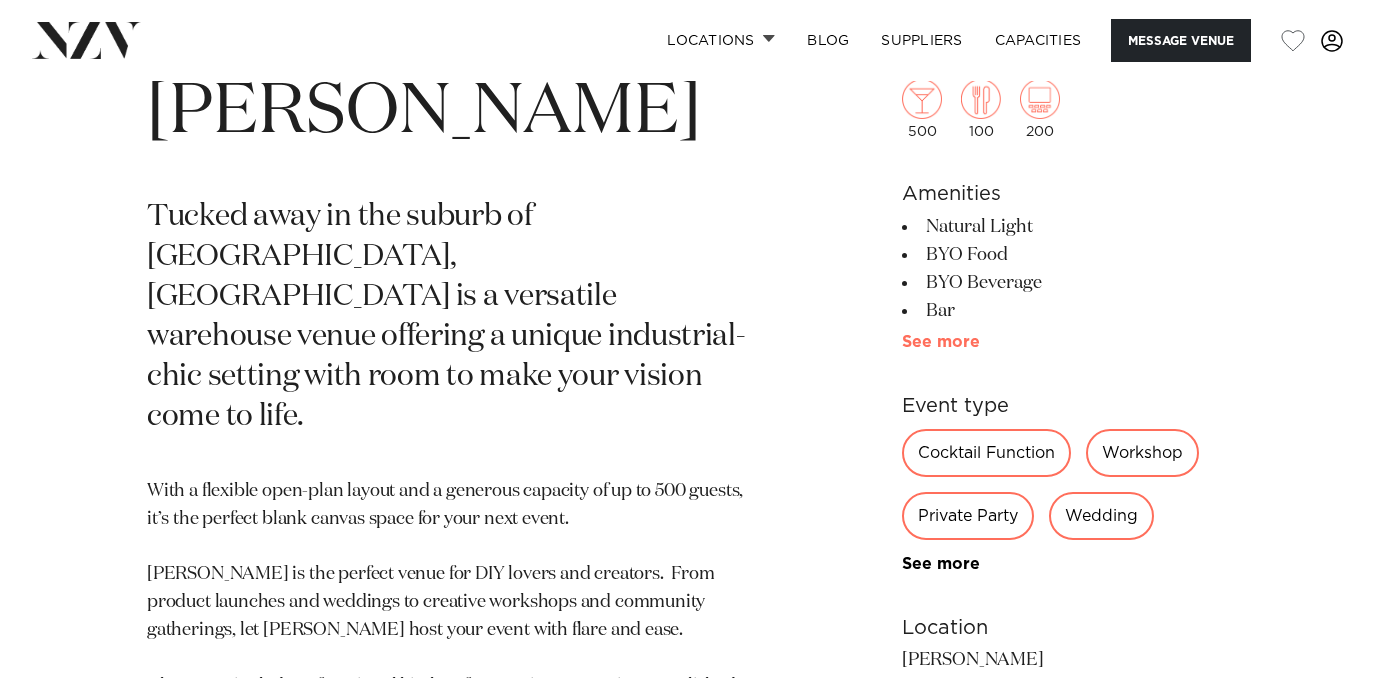 click on "See more" at bounding box center [980, 342] 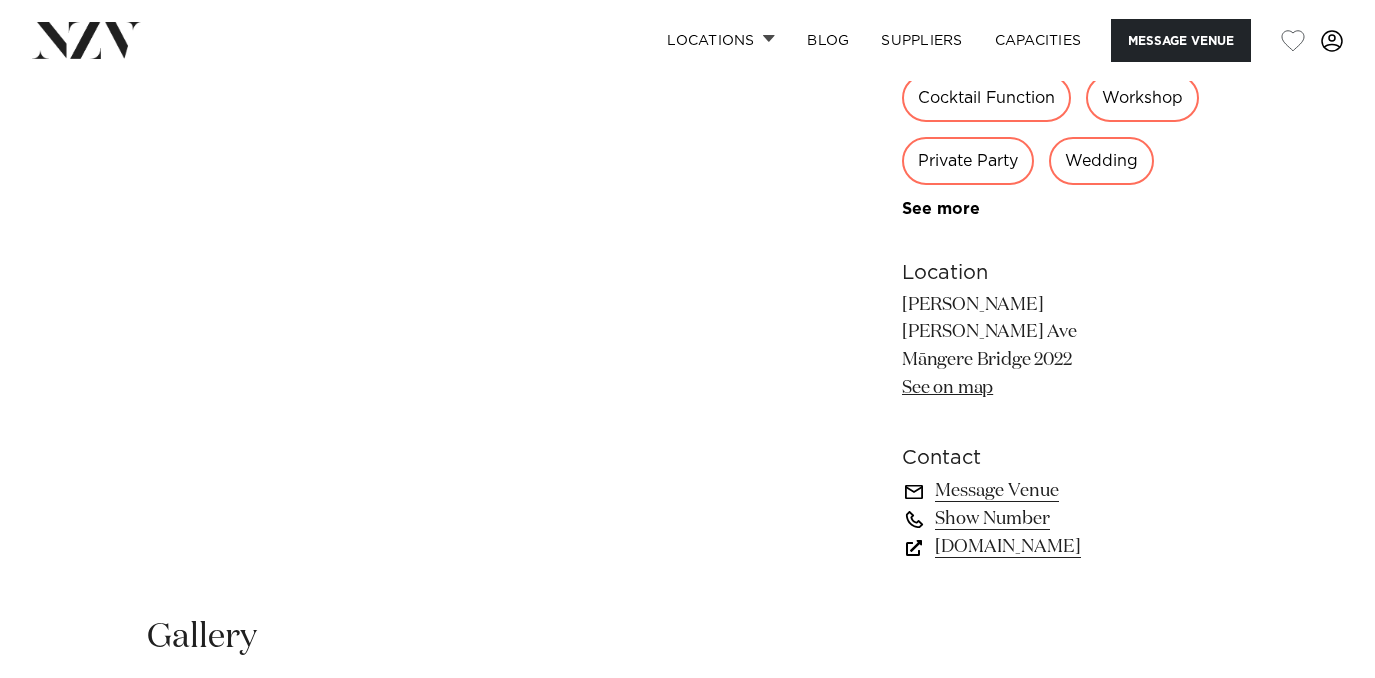 scroll, scrollTop: 1533, scrollLeft: 0, axis: vertical 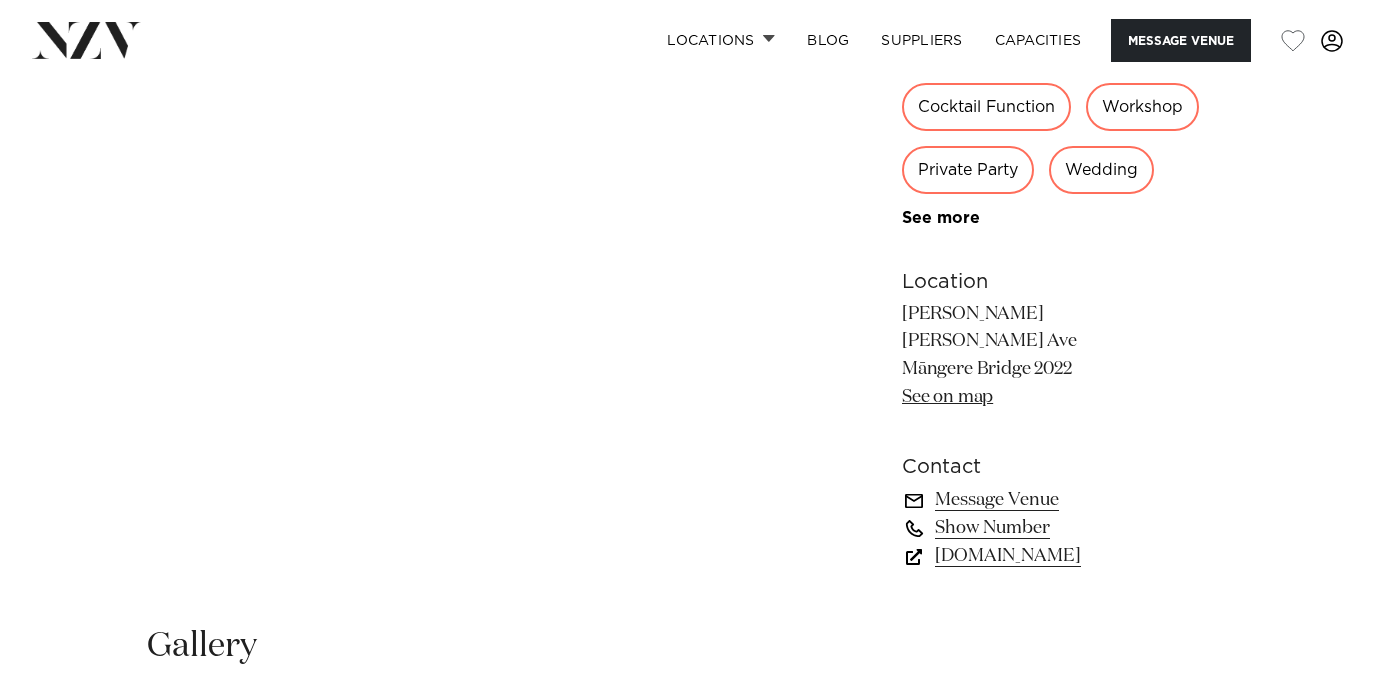 click on "See on map" at bounding box center (947, 397) 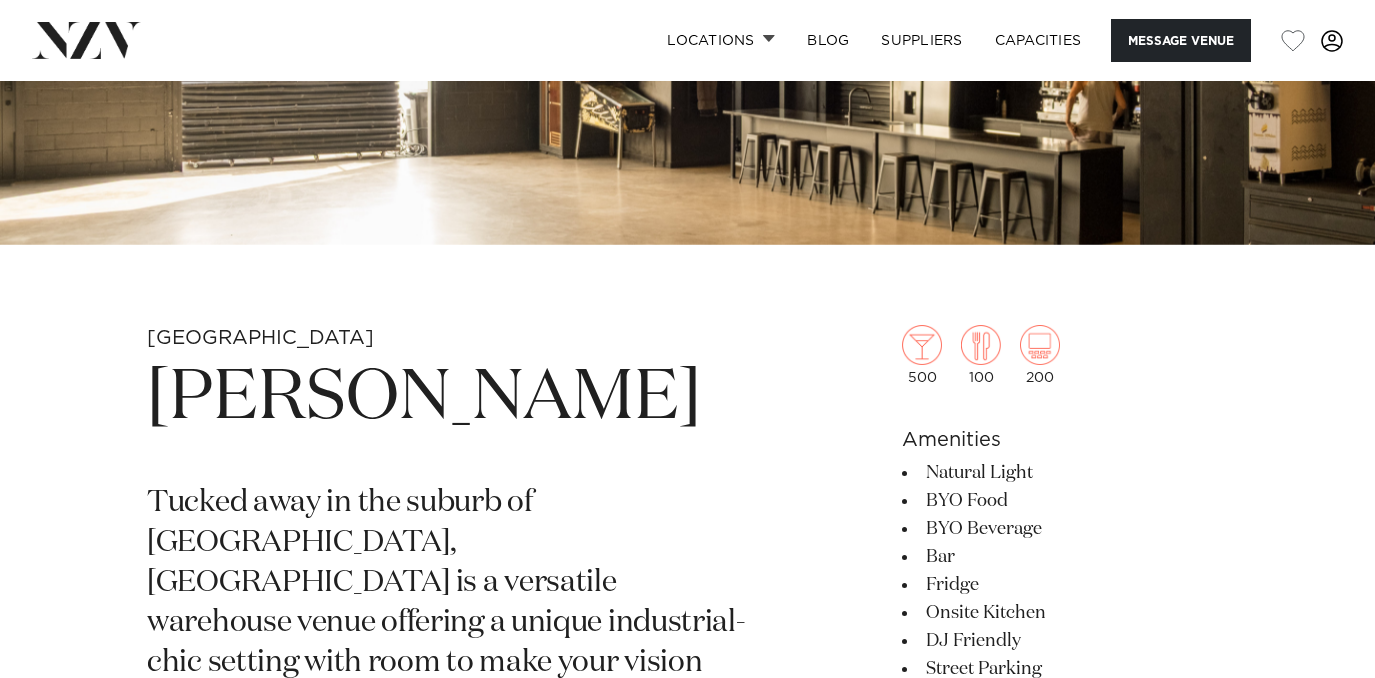 scroll, scrollTop: 420, scrollLeft: 0, axis: vertical 